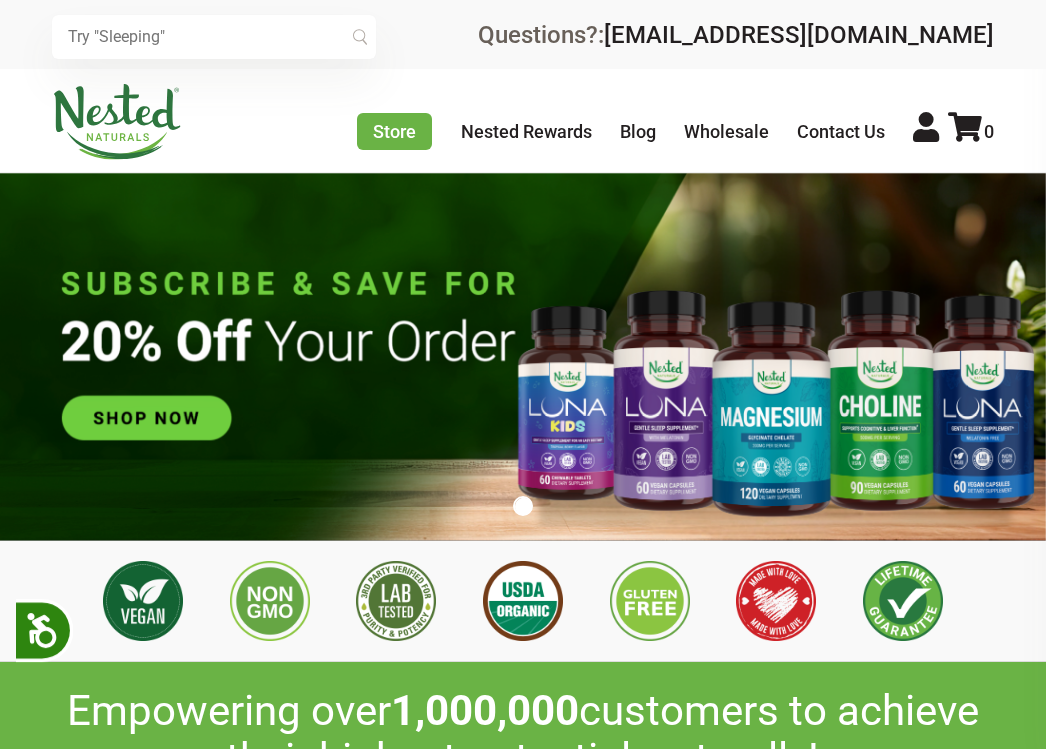 scroll, scrollTop: 0, scrollLeft: 0, axis: both 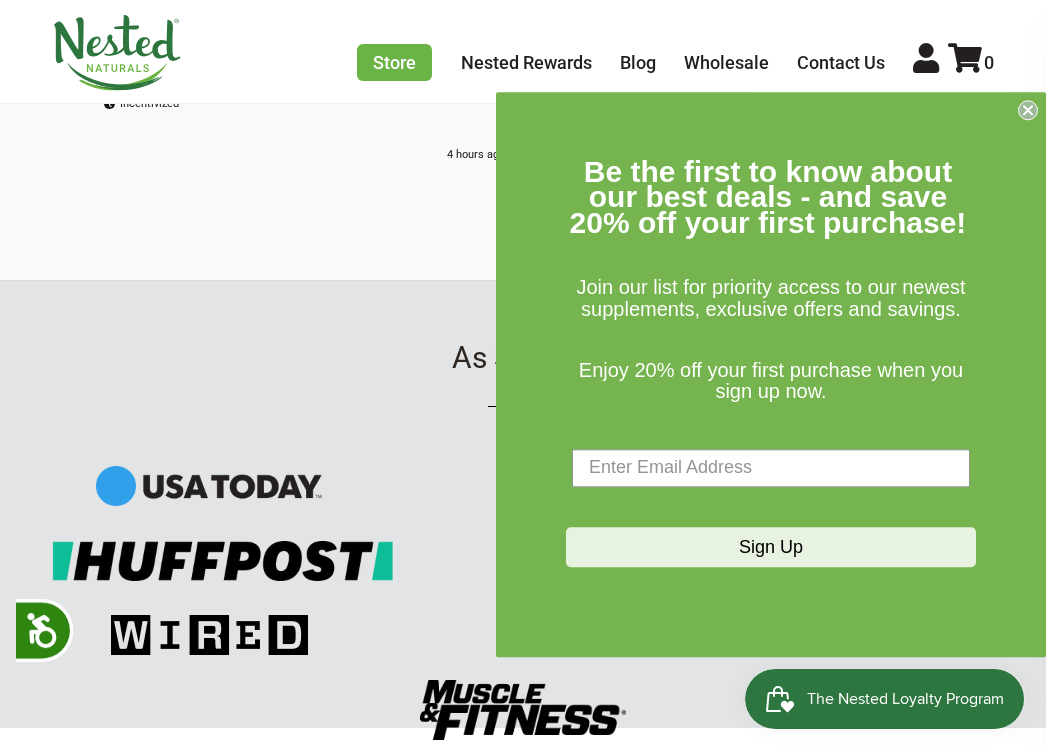 click 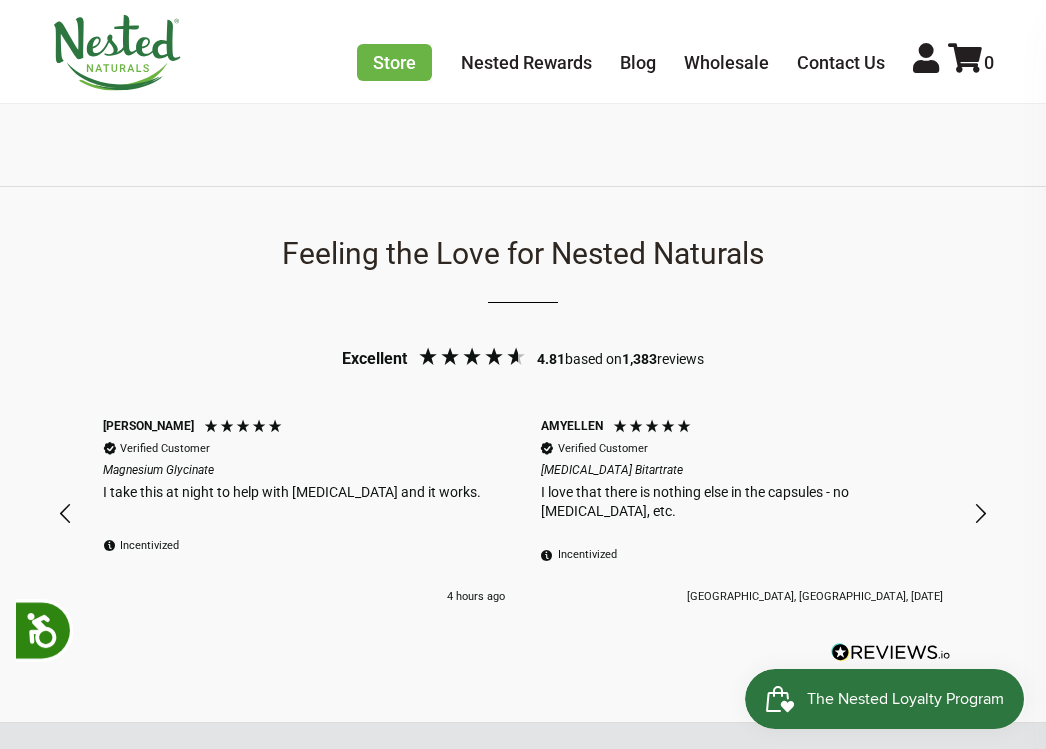 scroll, scrollTop: 1457, scrollLeft: 0, axis: vertical 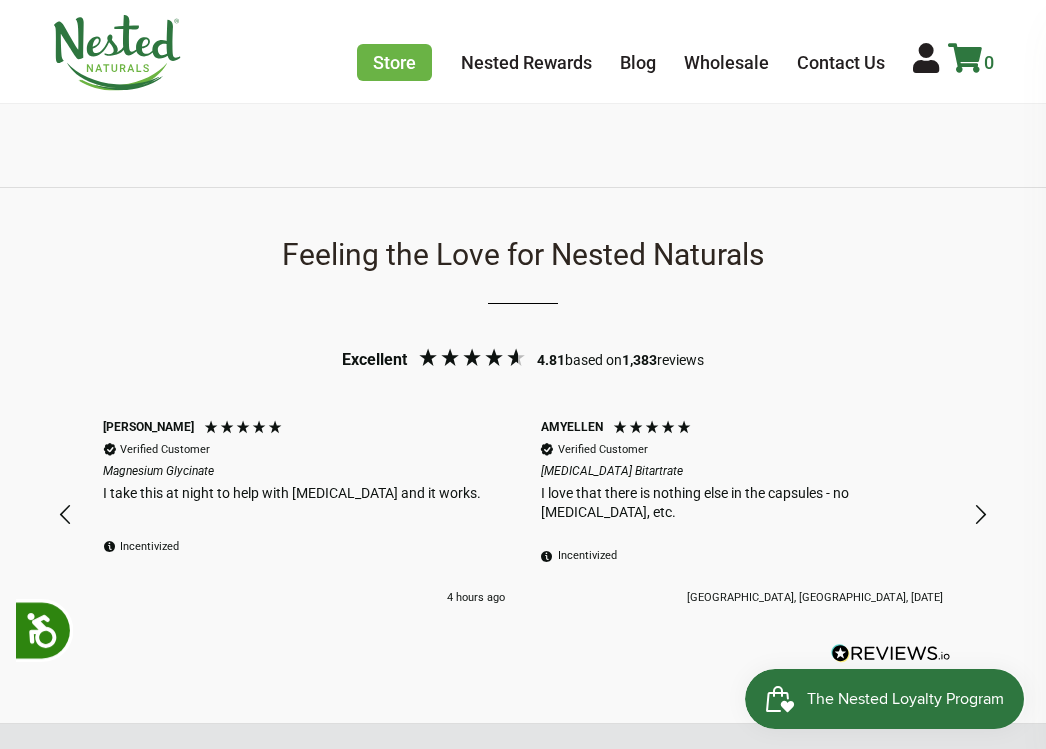 click at bounding box center (965, 58) 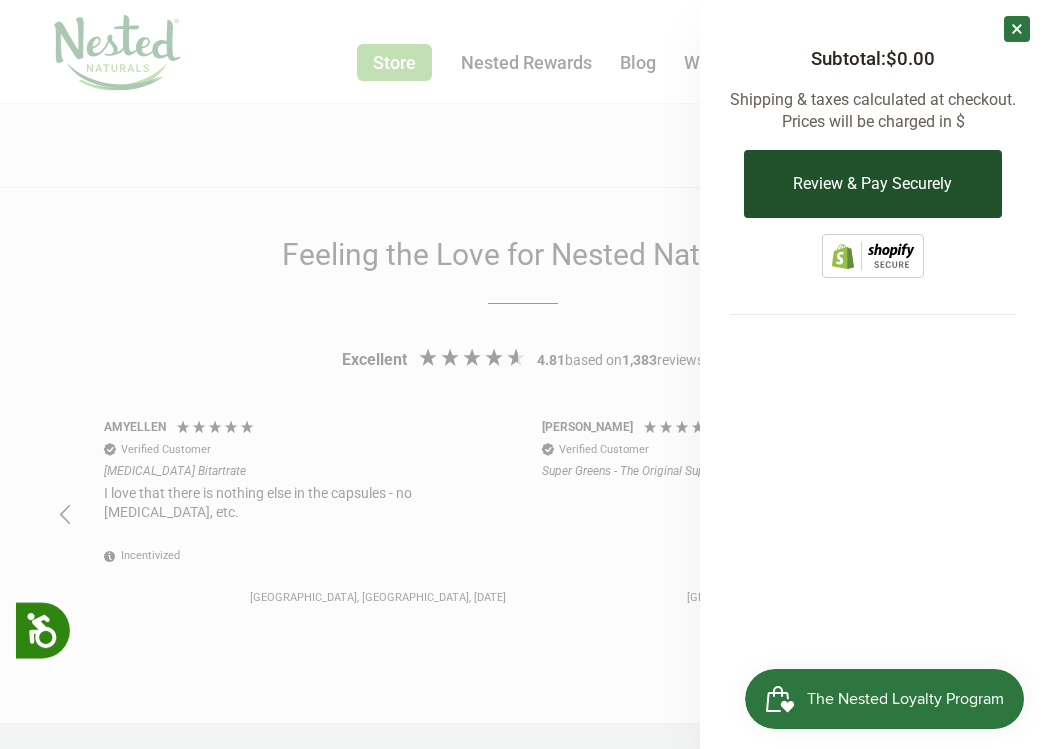 scroll, scrollTop: 0, scrollLeft: 438, axis: horizontal 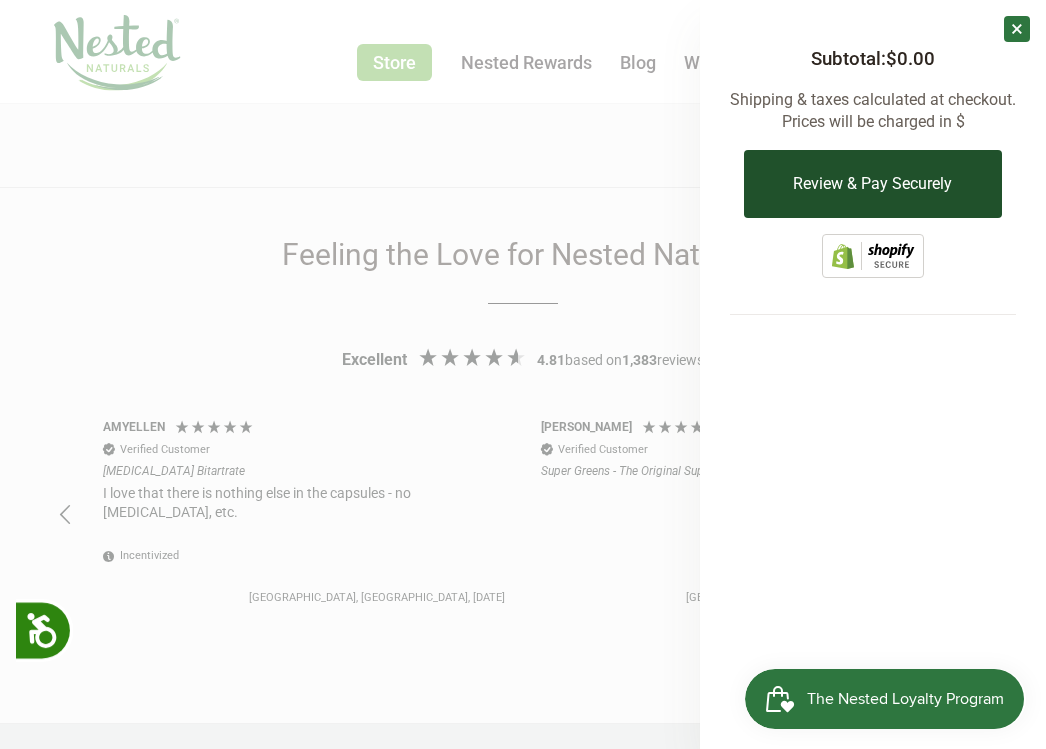 click on "Review & Pay Securely" at bounding box center [872, 184] 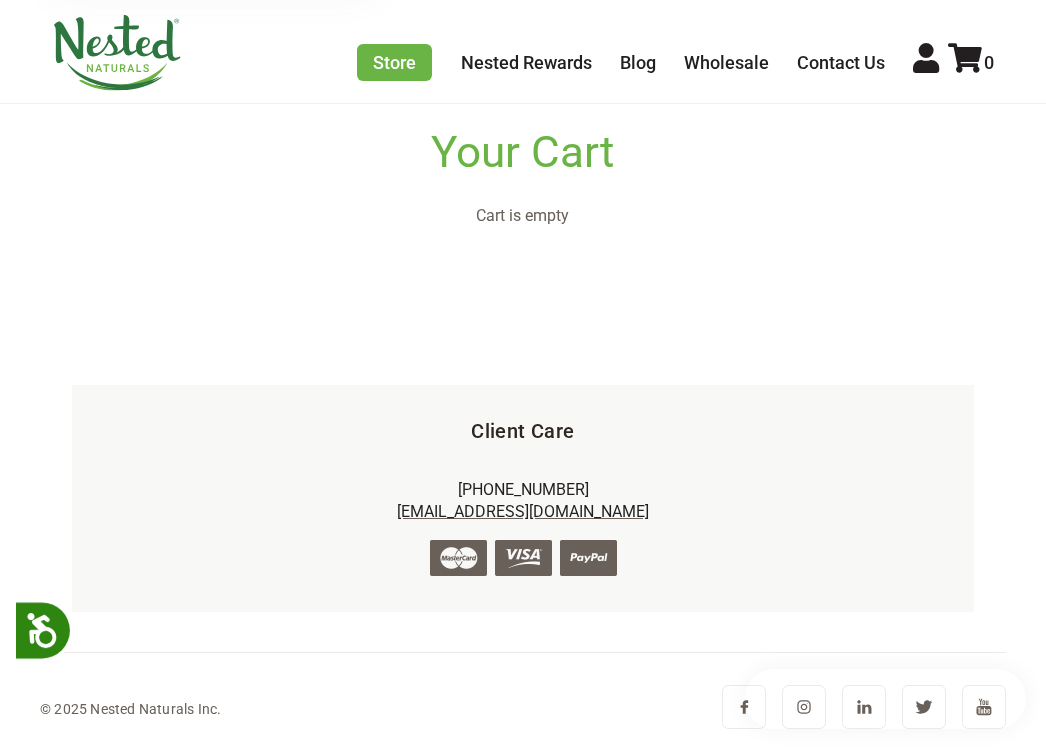 scroll, scrollTop: 92, scrollLeft: 0, axis: vertical 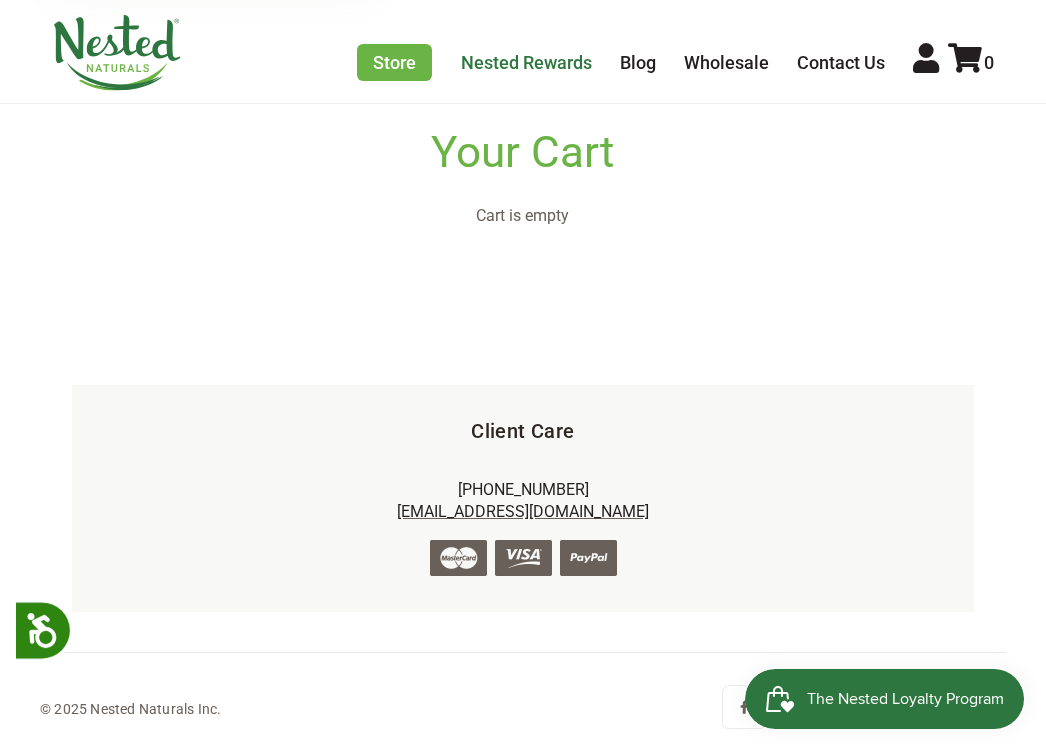 click on "Nested Rewards" at bounding box center [526, 62] 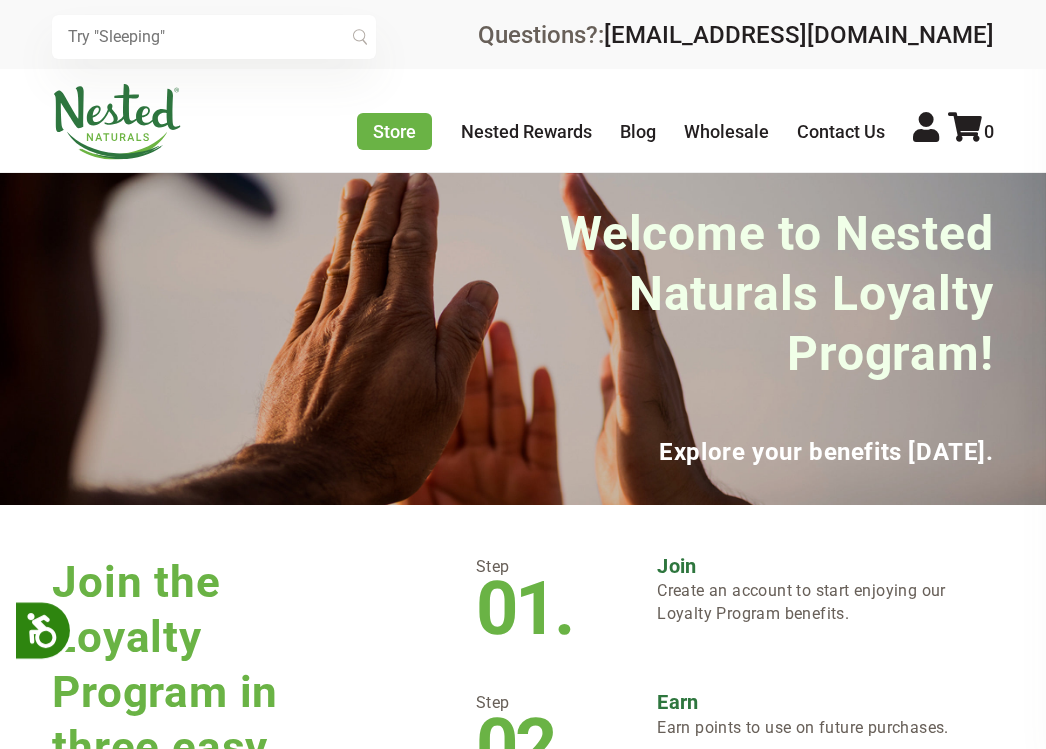 scroll, scrollTop: 0, scrollLeft: 0, axis: both 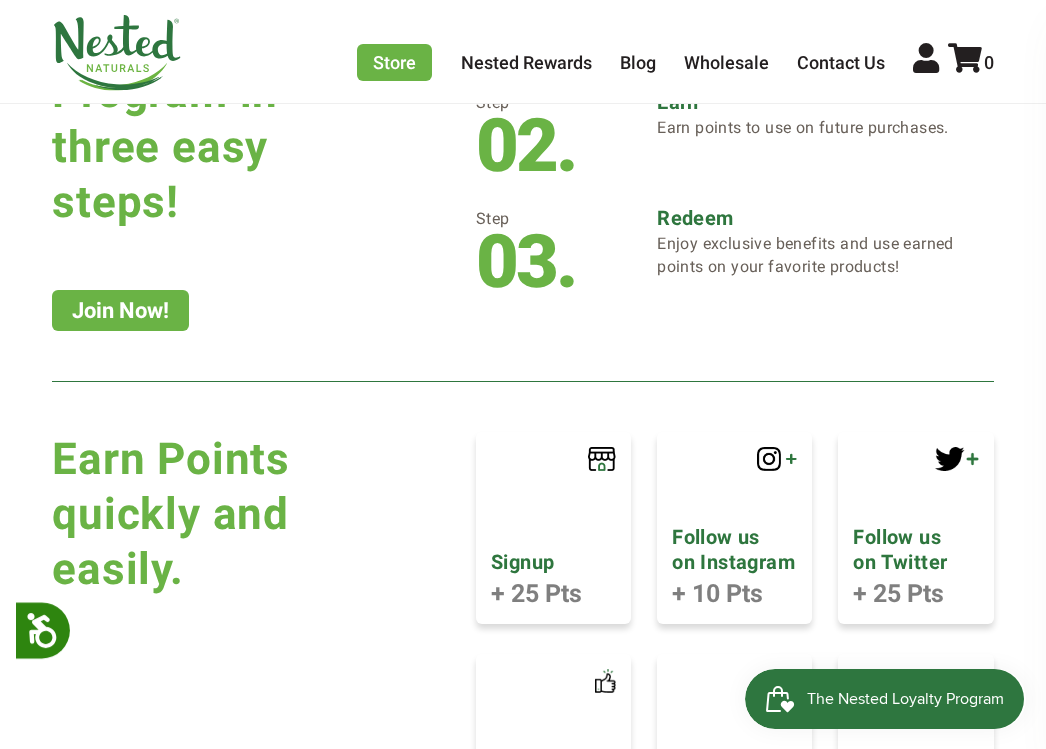 click on "Join Now!" at bounding box center [120, 310] 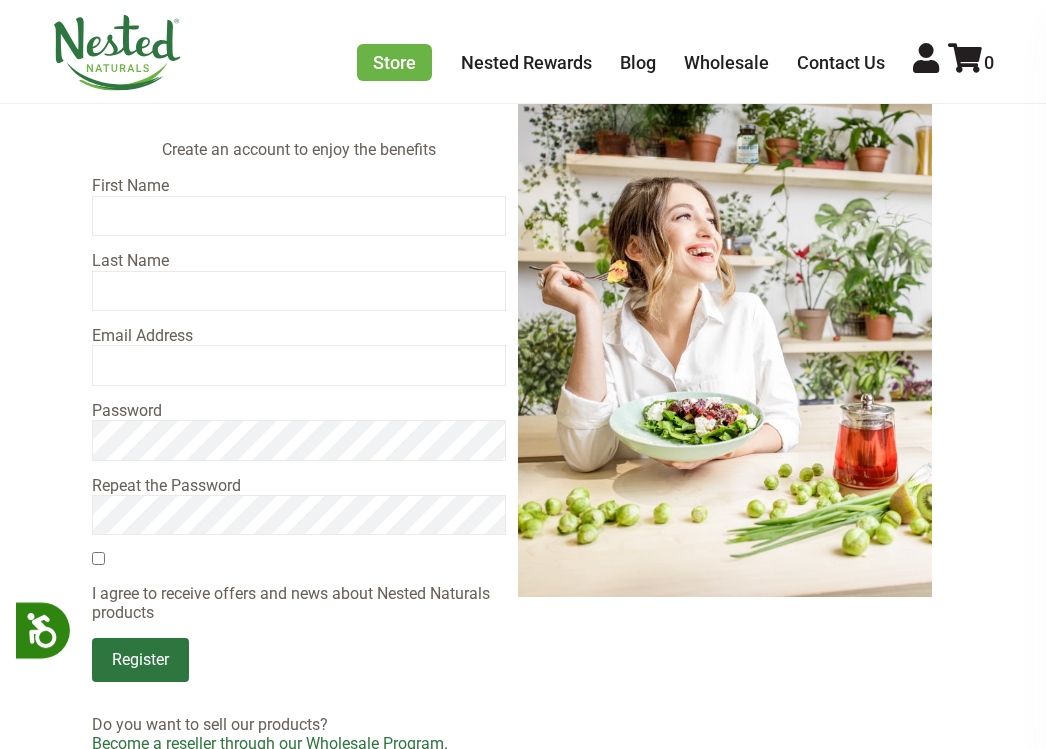 scroll, scrollTop: 200, scrollLeft: 0, axis: vertical 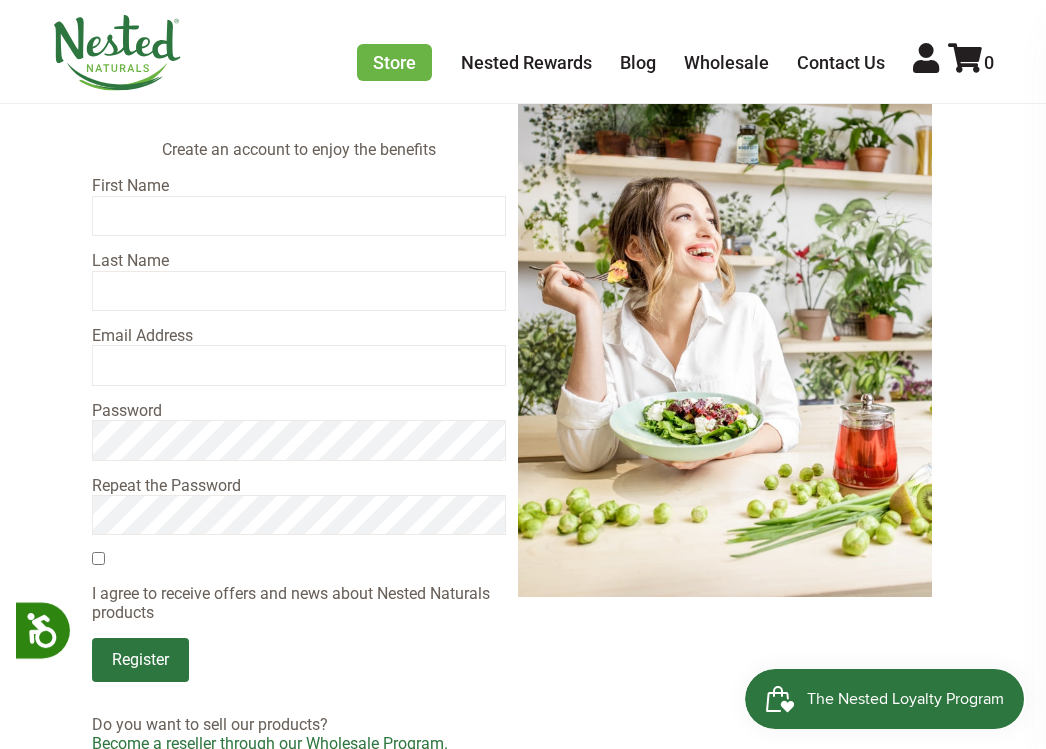 click at bounding box center [298, 216] 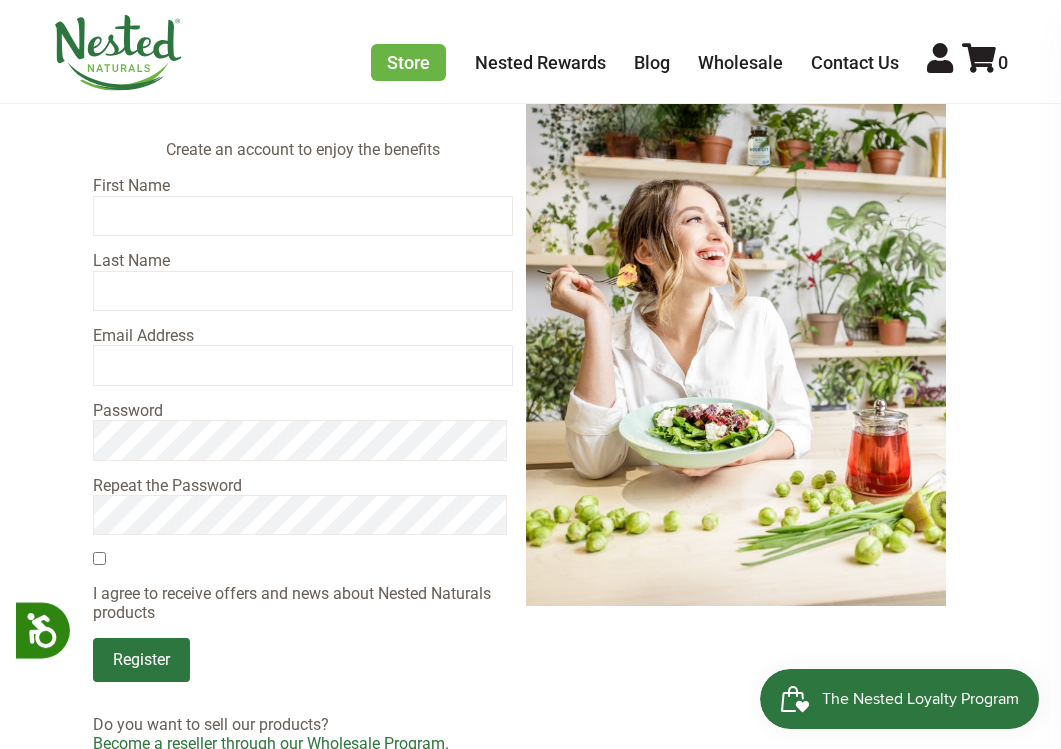 type on "jhghg" 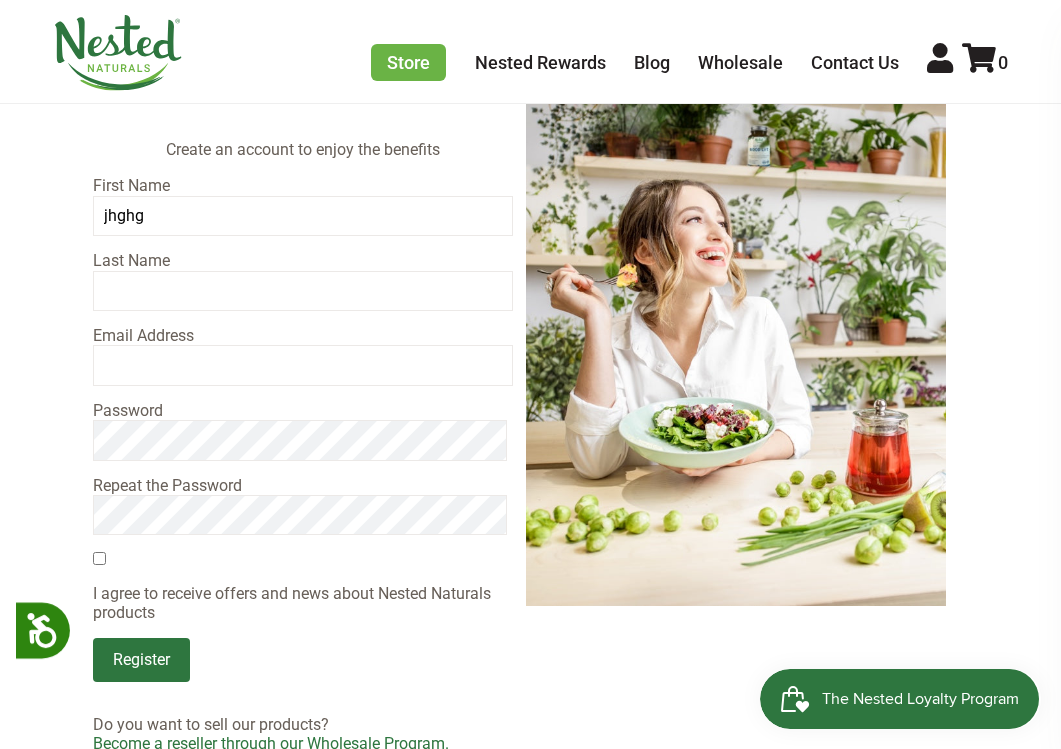 type on "hgfhgf" 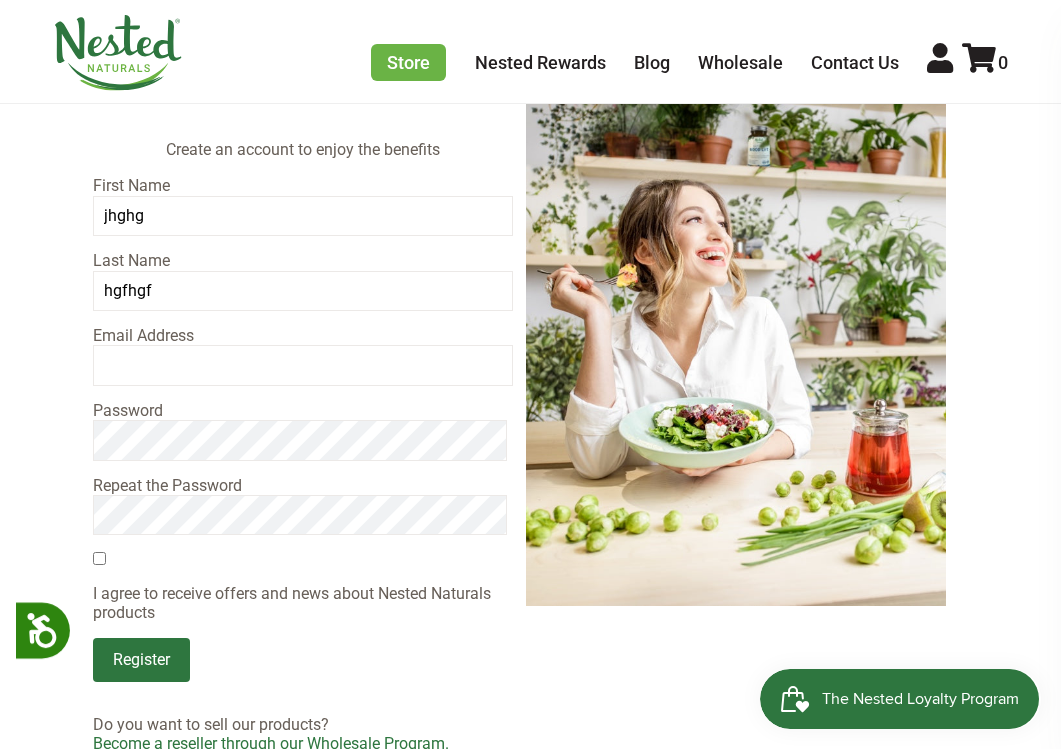 type on "alistartodo@gmail.com" 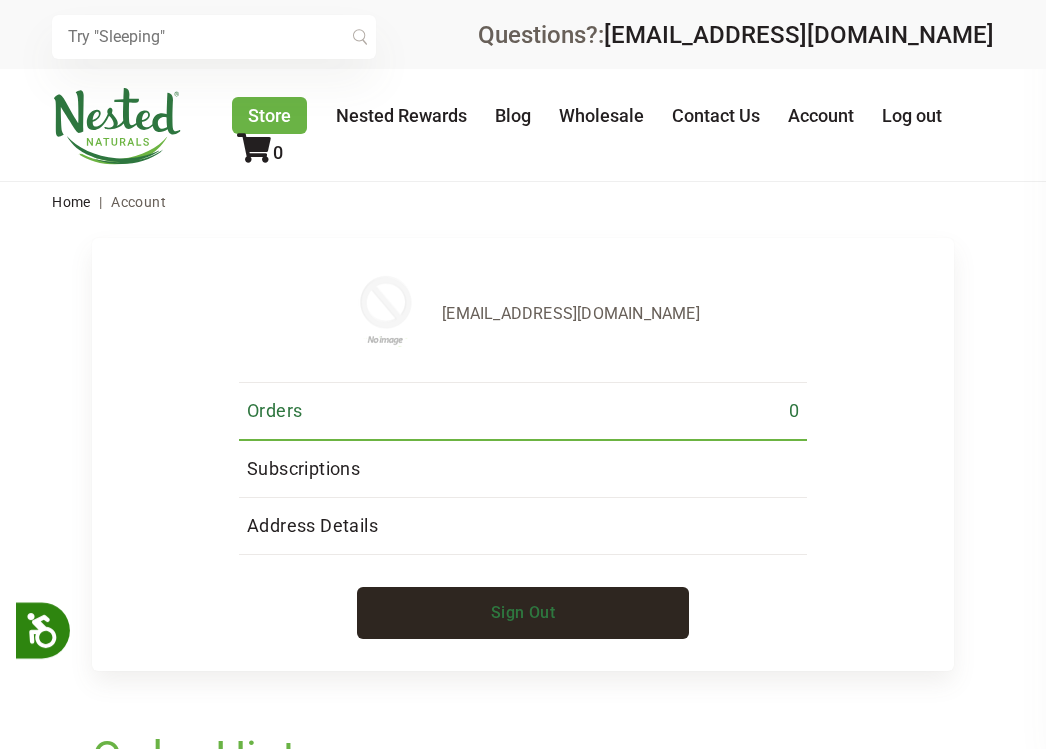 scroll, scrollTop: 0, scrollLeft: 0, axis: both 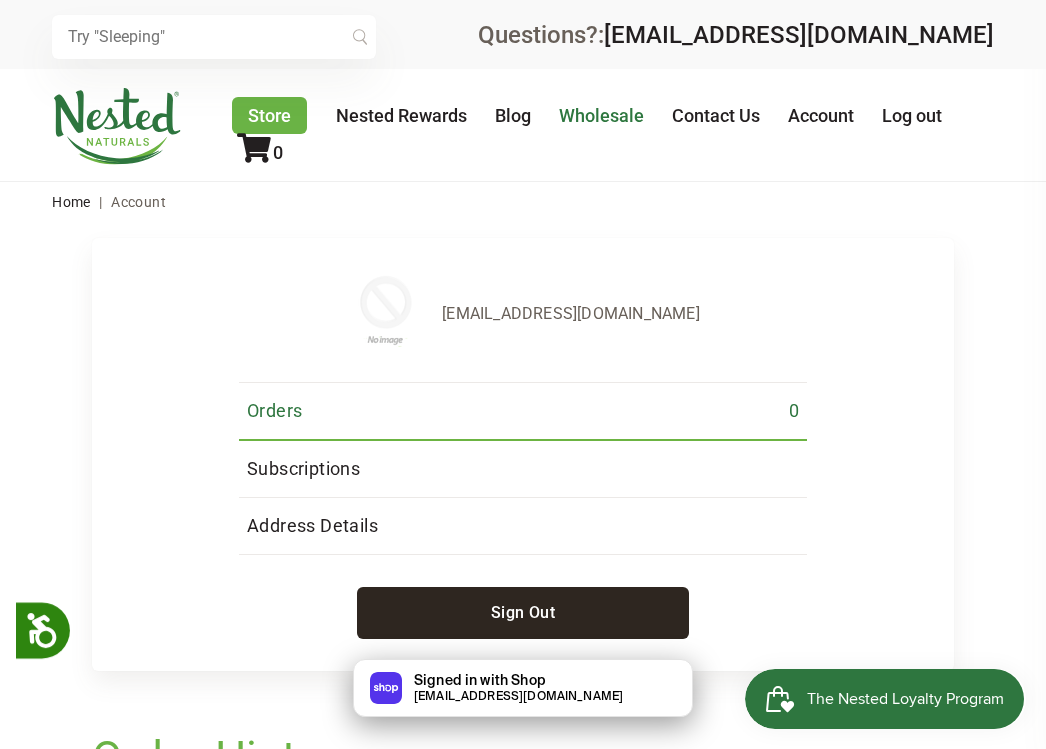 click on "Wholesale" at bounding box center [601, 115] 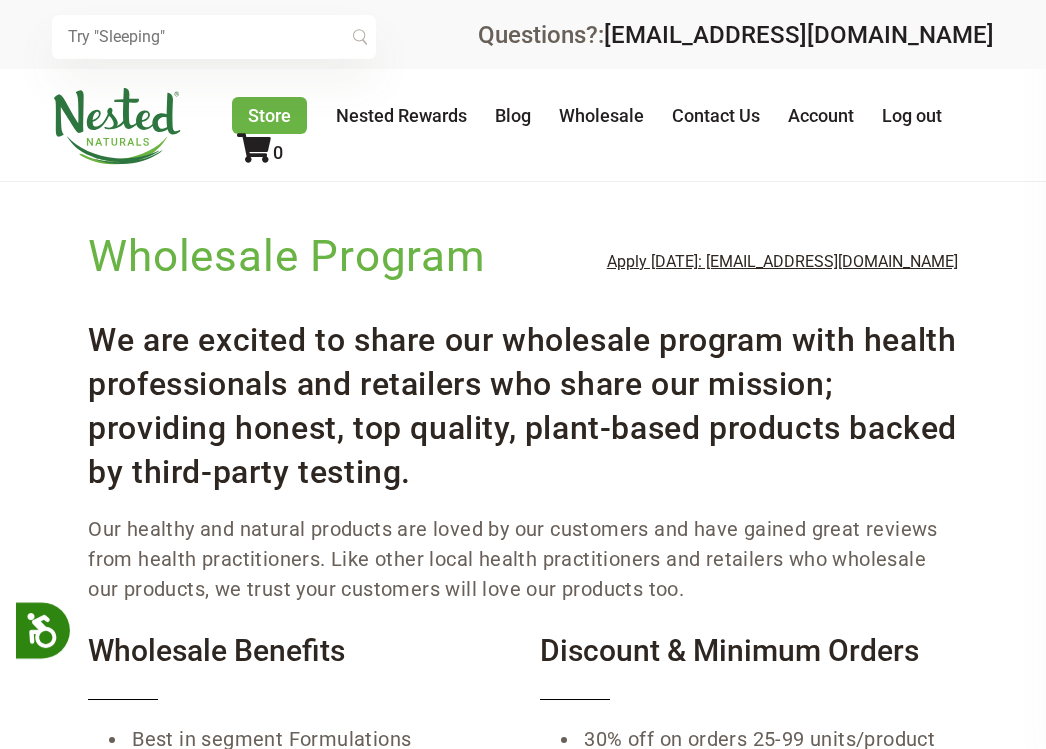 scroll, scrollTop: 0, scrollLeft: 0, axis: both 